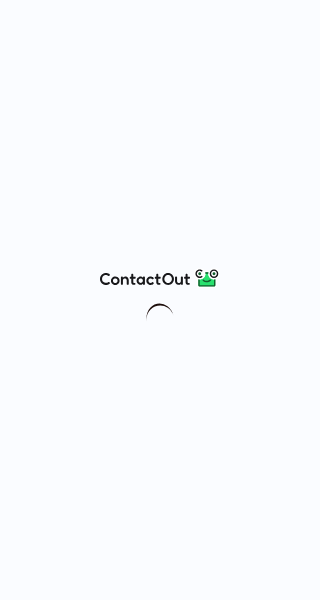 scroll, scrollTop: 0, scrollLeft: 0, axis: both 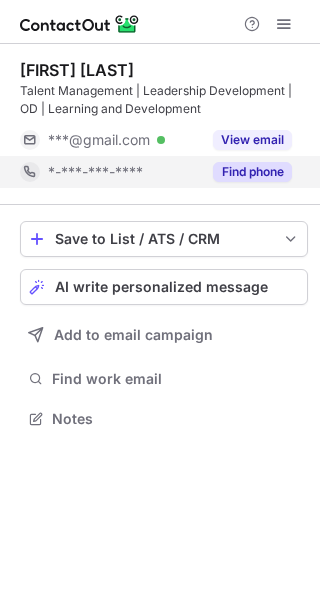 click on "Find phone" at bounding box center [246, 172] 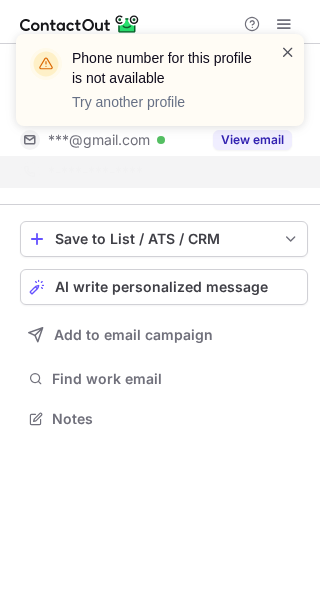 click at bounding box center [288, 52] 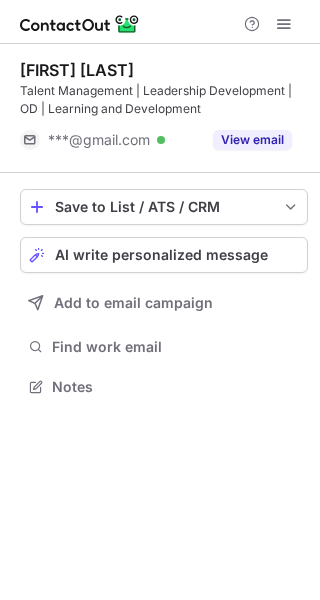 scroll, scrollTop: 373, scrollLeft: 320, axis: both 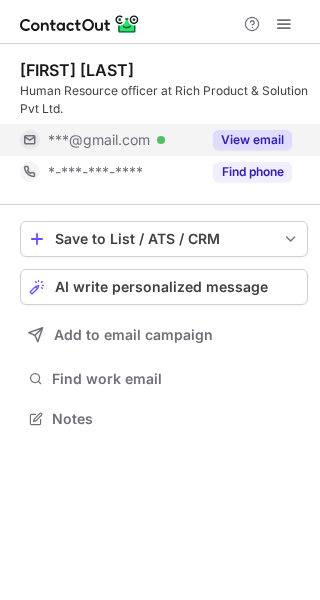 click on "View email" at bounding box center [246, 140] 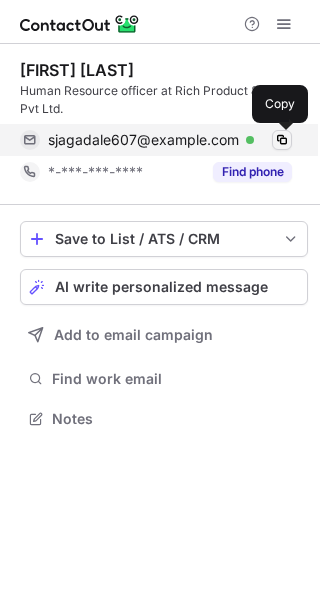 click at bounding box center (282, 140) 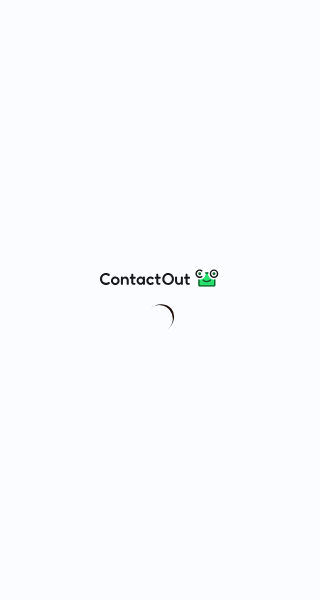 scroll, scrollTop: 0, scrollLeft: 0, axis: both 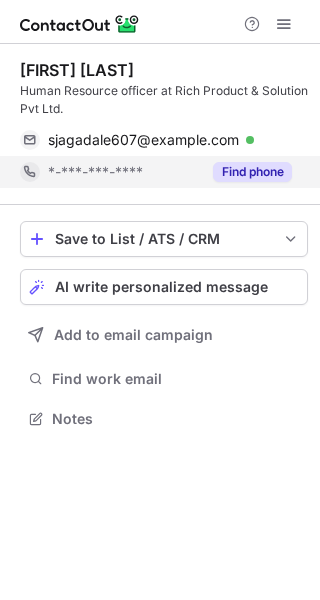 click on "Find phone" at bounding box center (252, 172) 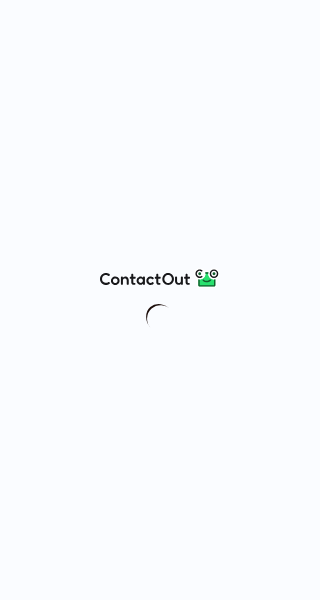 scroll, scrollTop: 0, scrollLeft: 0, axis: both 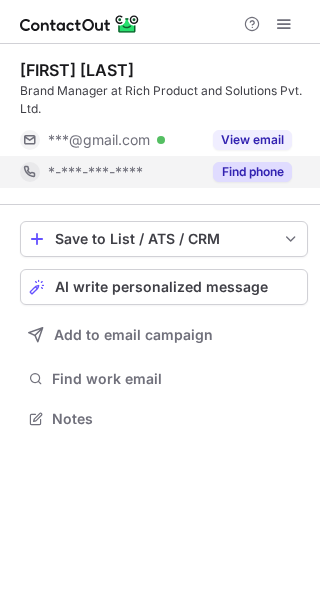 click on "Find phone" at bounding box center (252, 172) 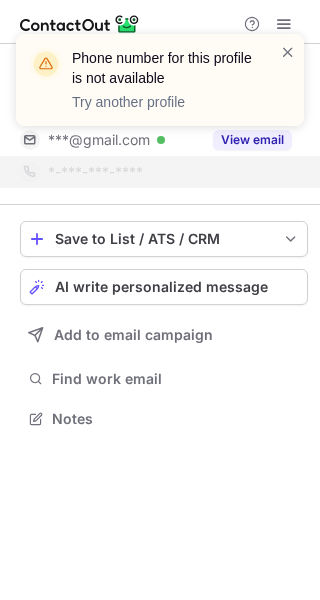 click on "Phone number for this profile is not available Try another profile" at bounding box center [152, 80] 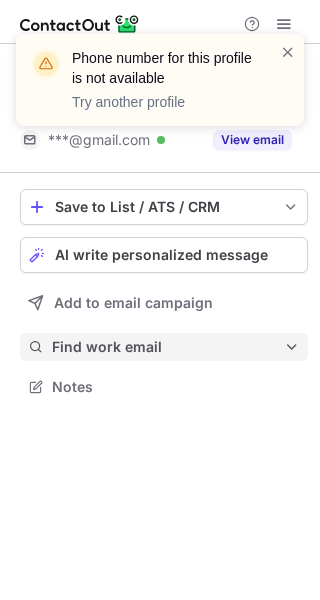 scroll, scrollTop: 373, scrollLeft: 320, axis: both 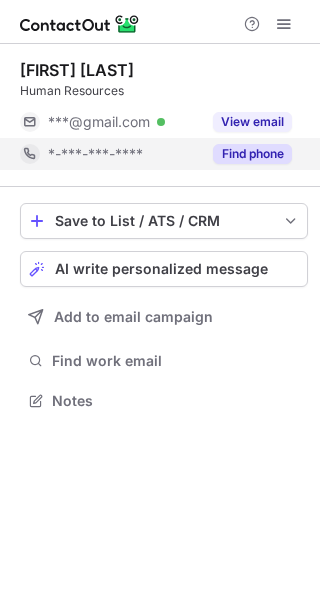 click on "Find phone" at bounding box center [252, 154] 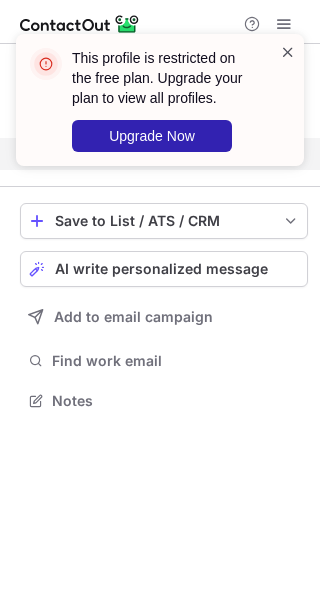 click at bounding box center (288, 52) 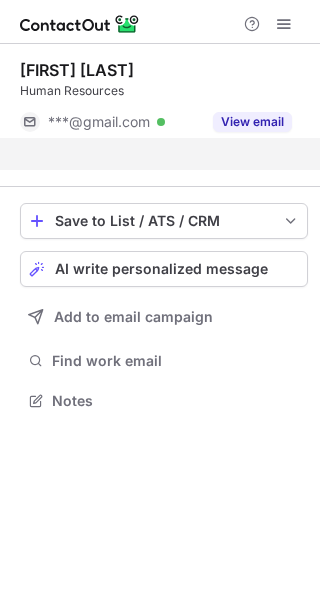 scroll, scrollTop: 355, scrollLeft: 320, axis: both 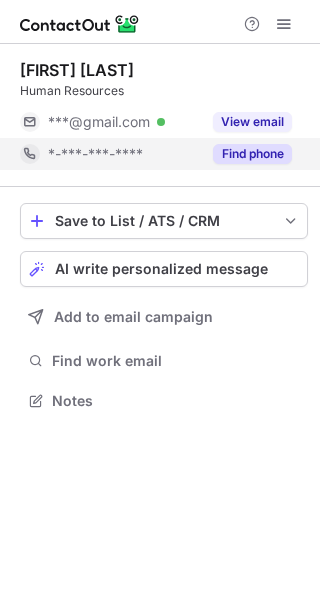 click on "Find phone" at bounding box center (252, 154) 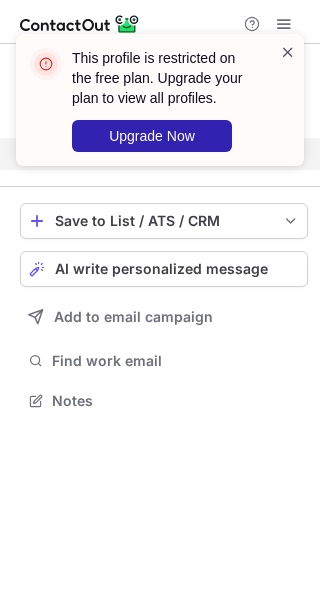 click at bounding box center [288, 52] 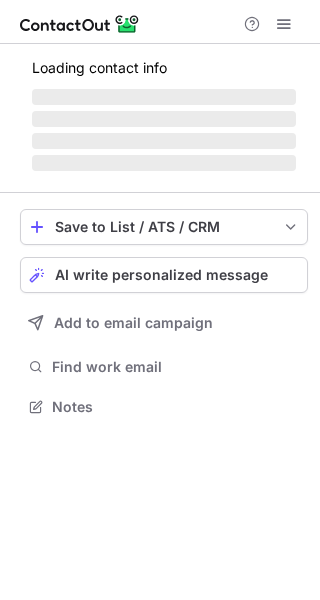 scroll, scrollTop: 0, scrollLeft: 0, axis: both 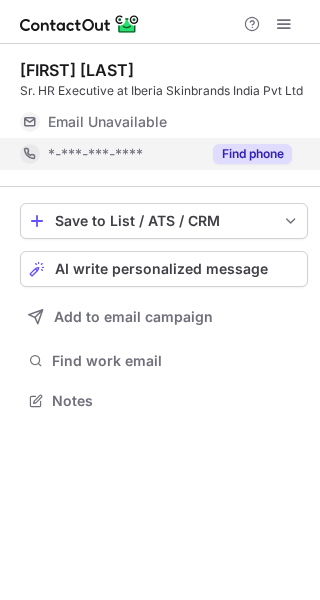 click on "Find phone" at bounding box center (252, 154) 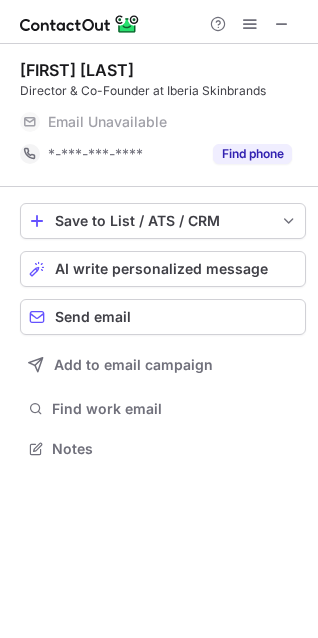 scroll, scrollTop: 0, scrollLeft: 0, axis: both 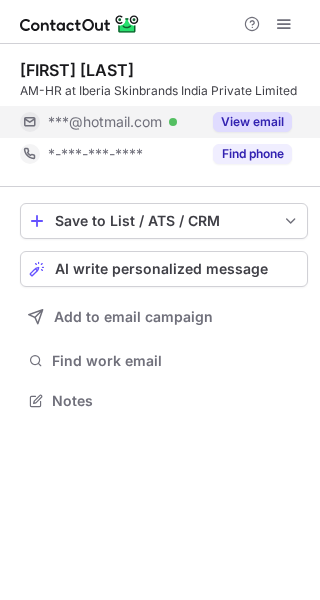 click on "View email" at bounding box center (252, 122) 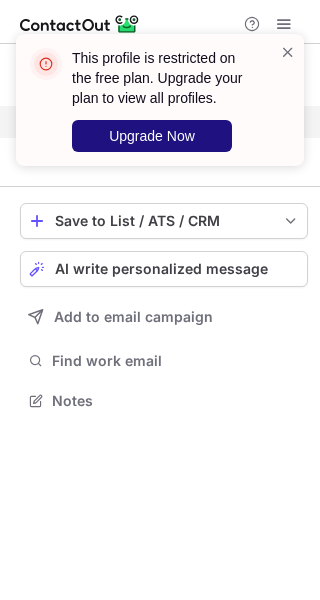 drag, startPoint x: 291, startPoint y: 49, endPoint x: 207, endPoint y: 135, distance: 120.21647 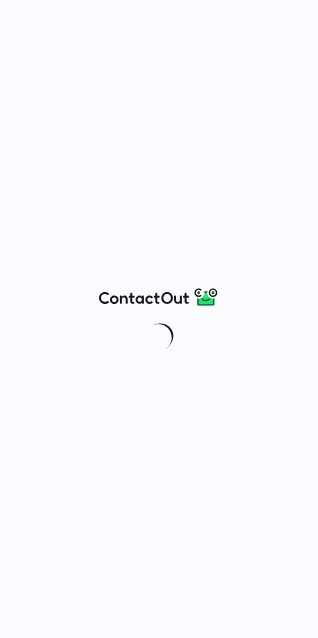 scroll, scrollTop: 0, scrollLeft: 0, axis: both 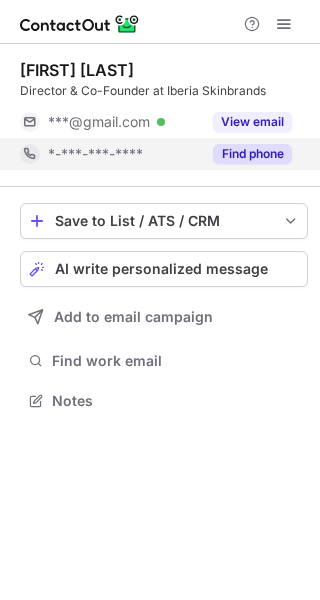 click on "Find phone" at bounding box center (252, 154) 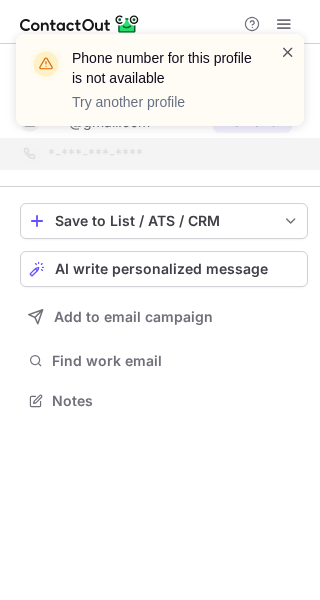 click at bounding box center [288, 52] 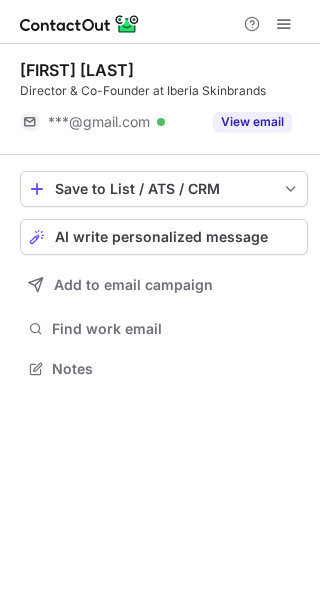 scroll, scrollTop: 355, scrollLeft: 320, axis: both 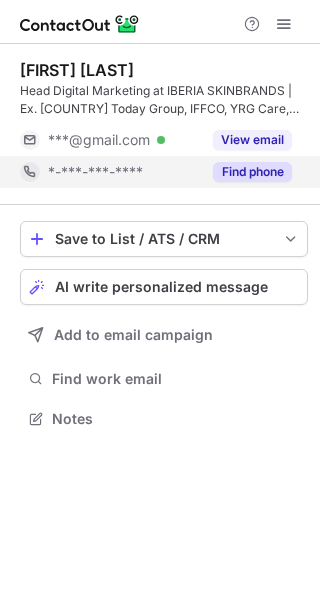 click on "Find phone" at bounding box center [252, 172] 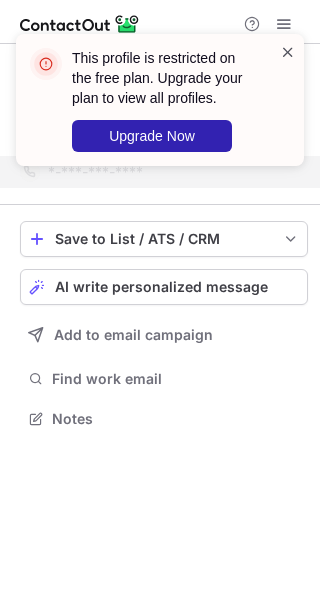 click at bounding box center (288, 52) 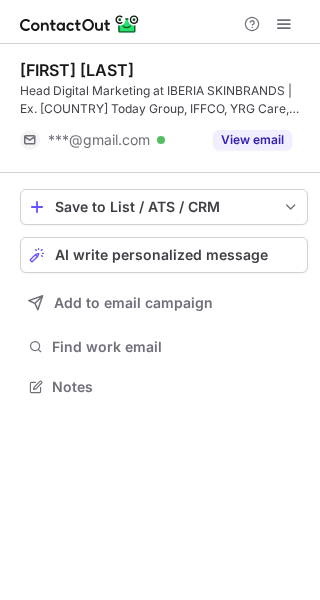 scroll, scrollTop: 373, scrollLeft: 320, axis: both 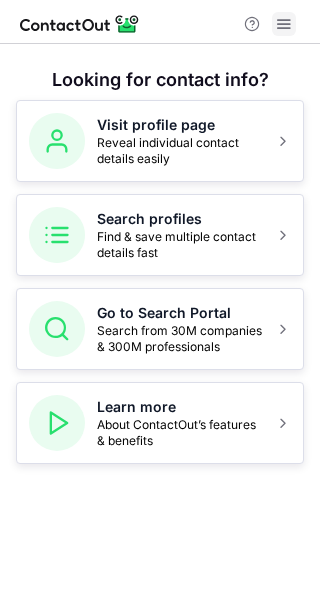click at bounding box center (284, 24) 